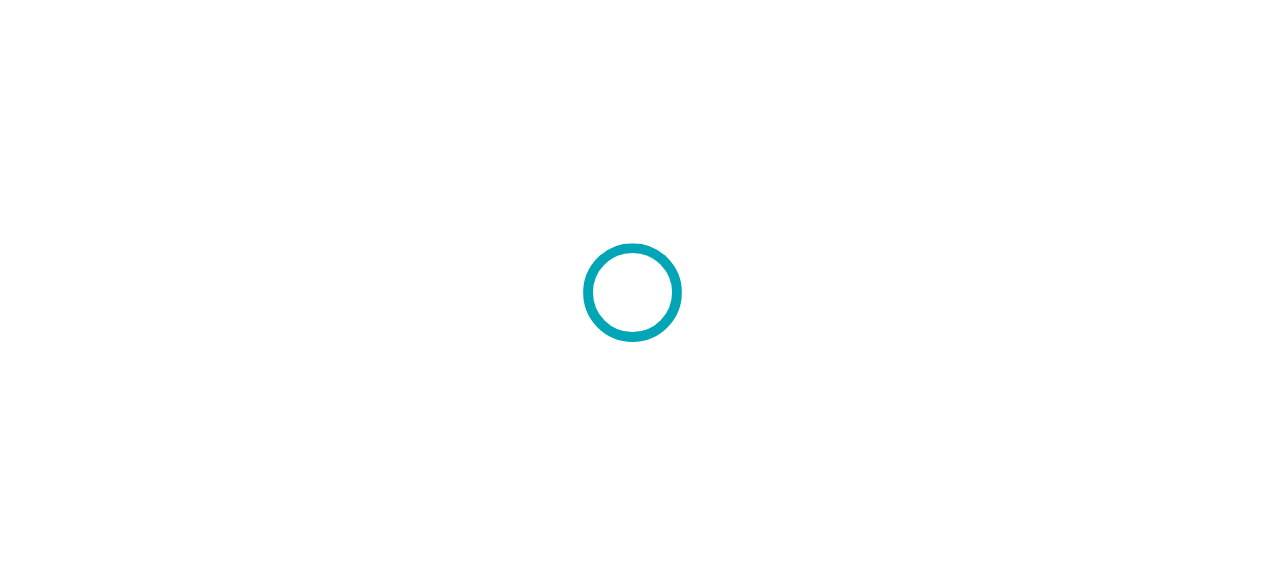 scroll, scrollTop: 0, scrollLeft: 0, axis: both 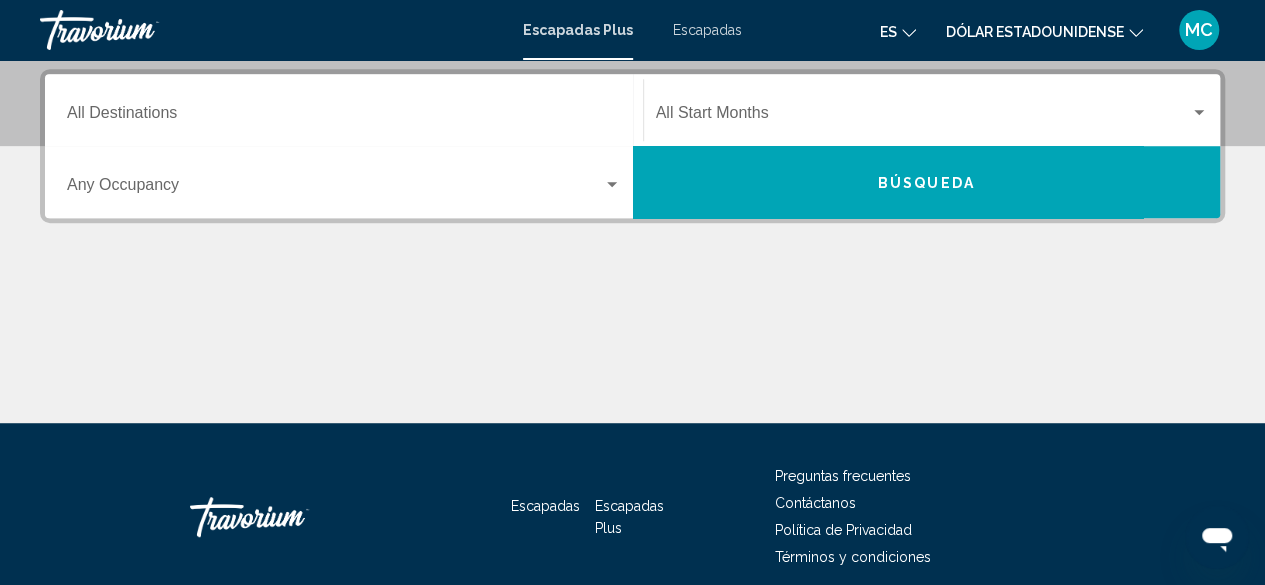 click on "Búsqueda" at bounding box center (927, 182) 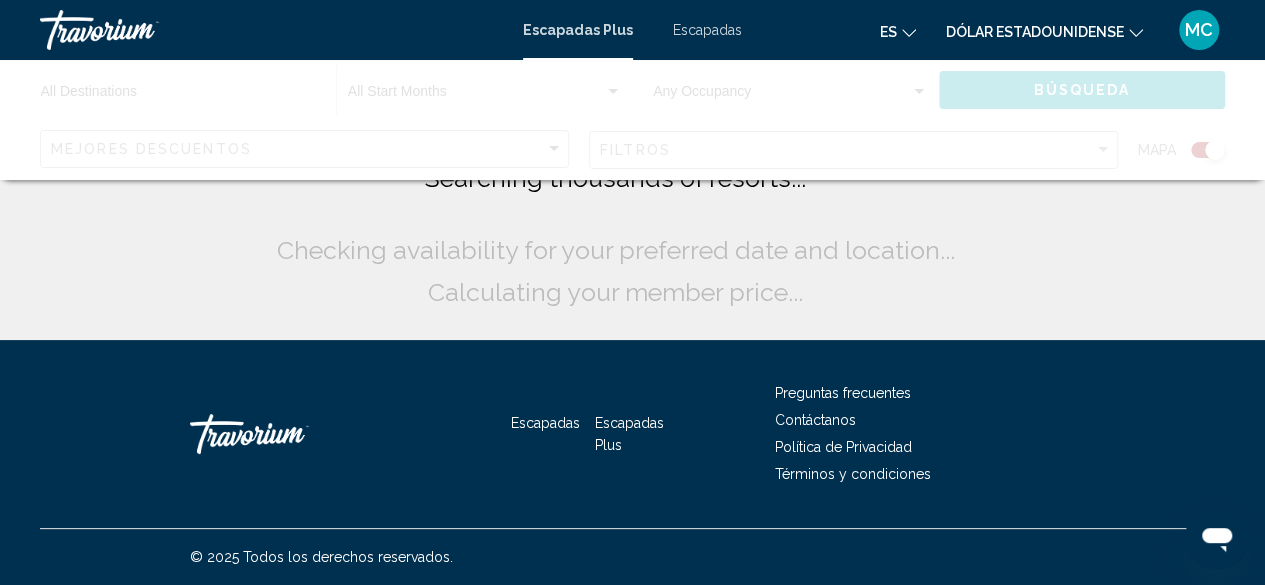 scroll, scrollTop: 0, scrollLeft: 0, axis: both 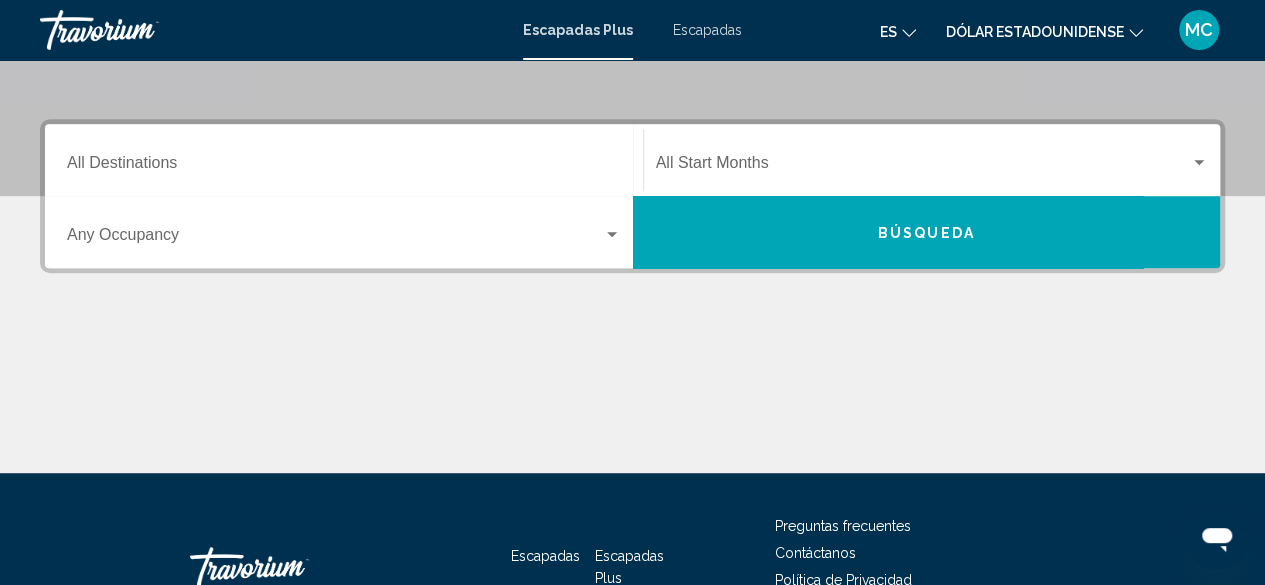click on "Escapadas" at bounding box center (707, 30) 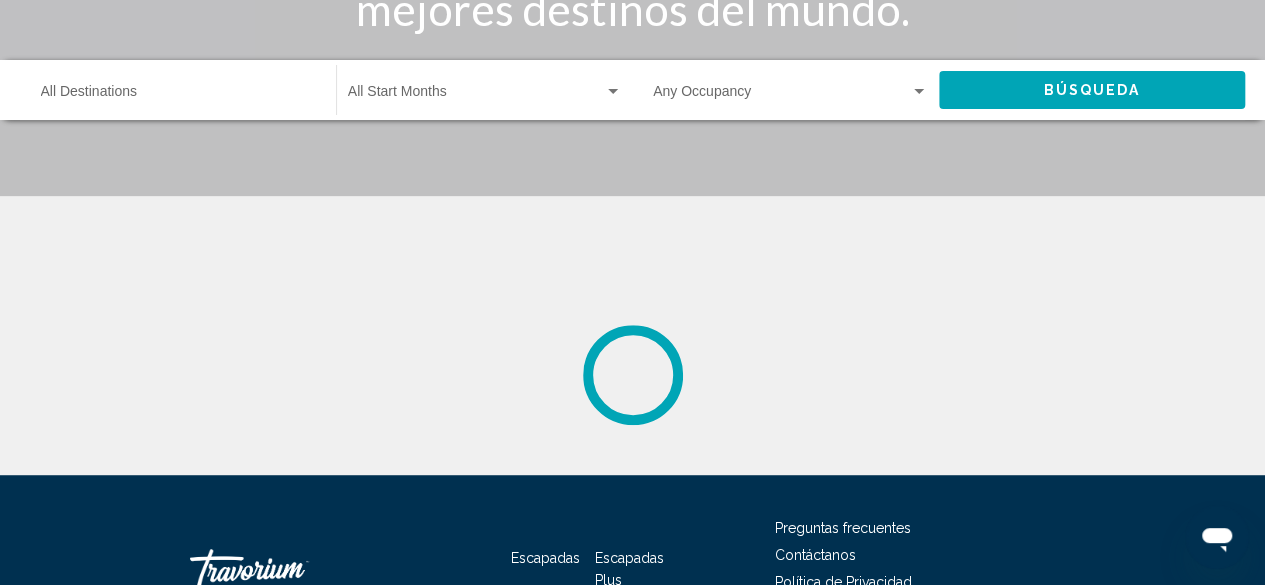 scroll, scrollTop: 0, scrollLeft: 0, axis: both 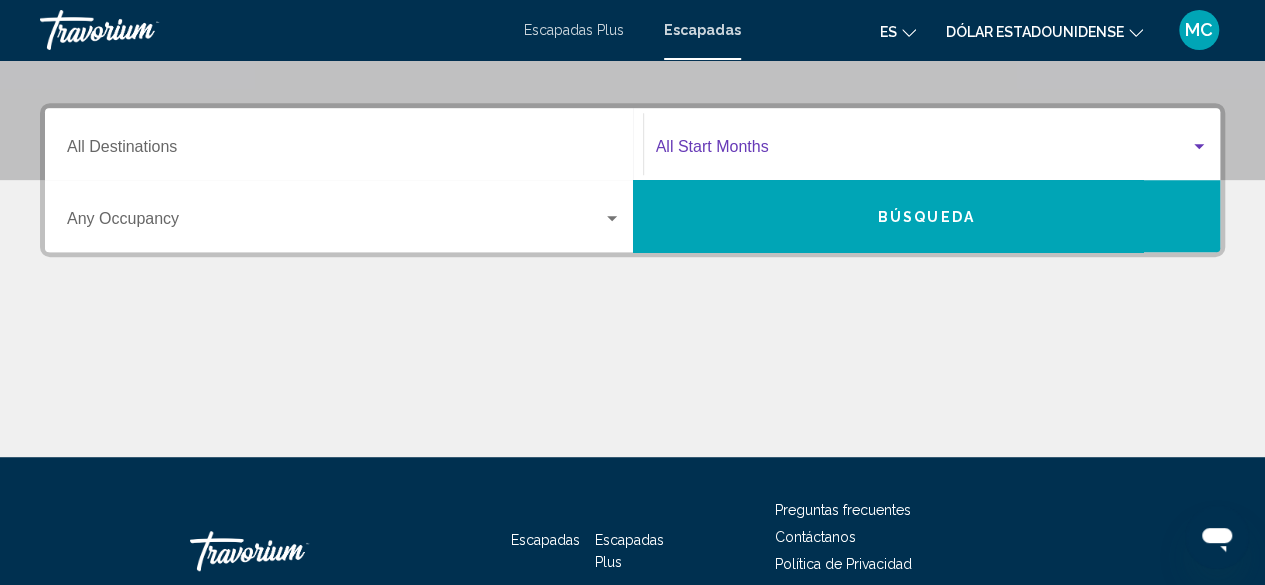 click at bounding box center [923, 151] 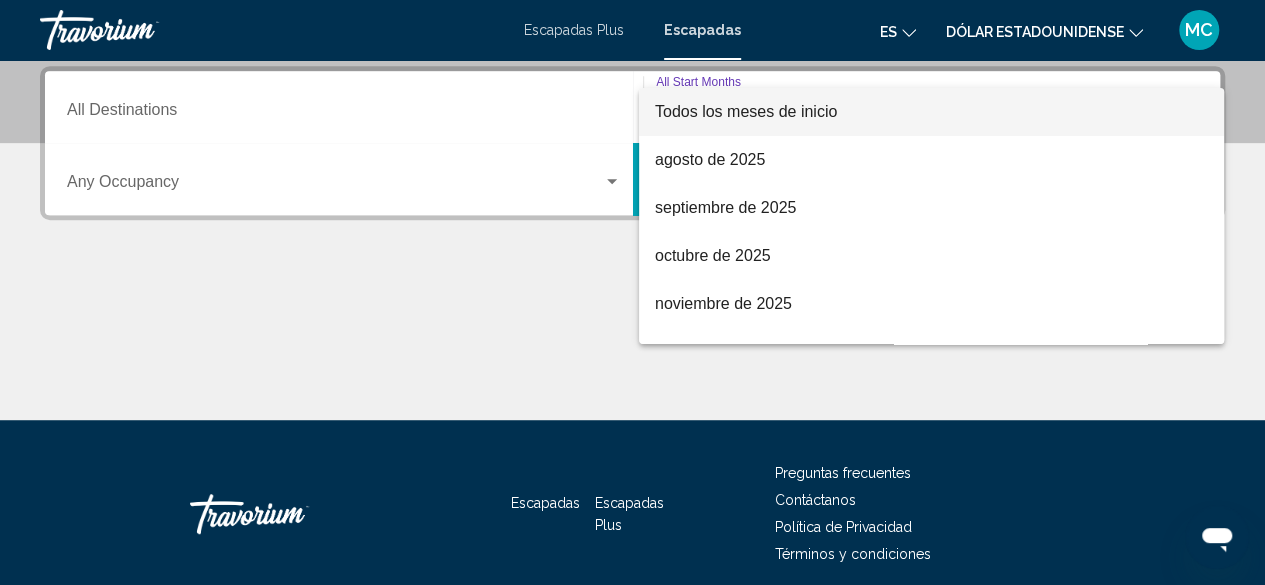 scroll, scrollTop: 458, scrollLeft: 0, axis: vertical 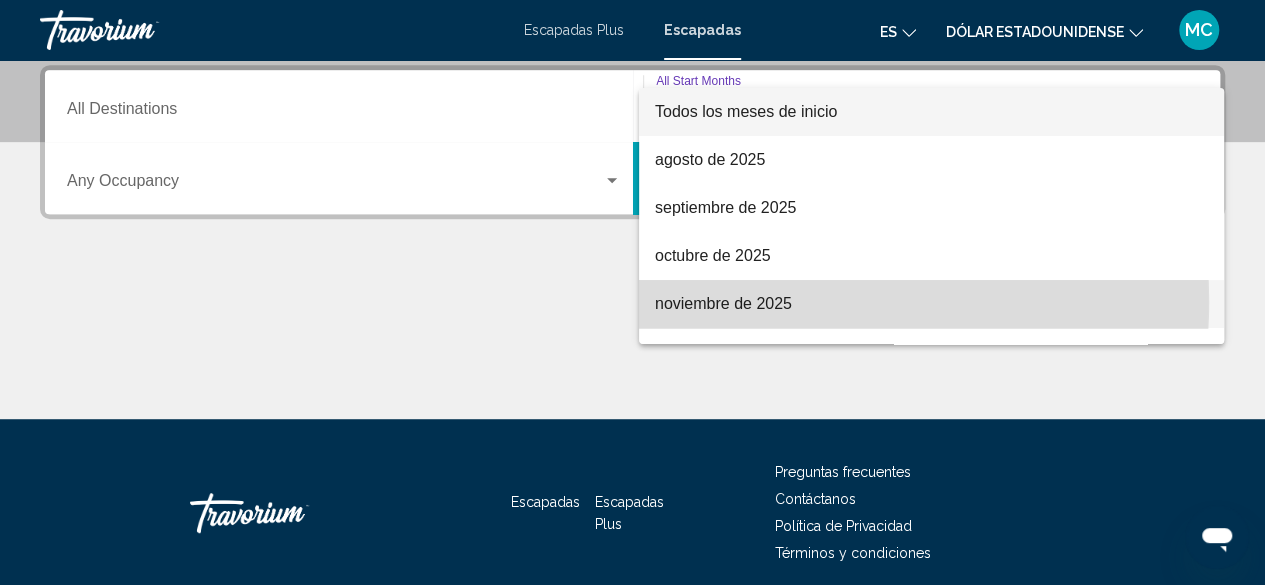 click on "noviembre de 2025" at bounding box center (723, 303) 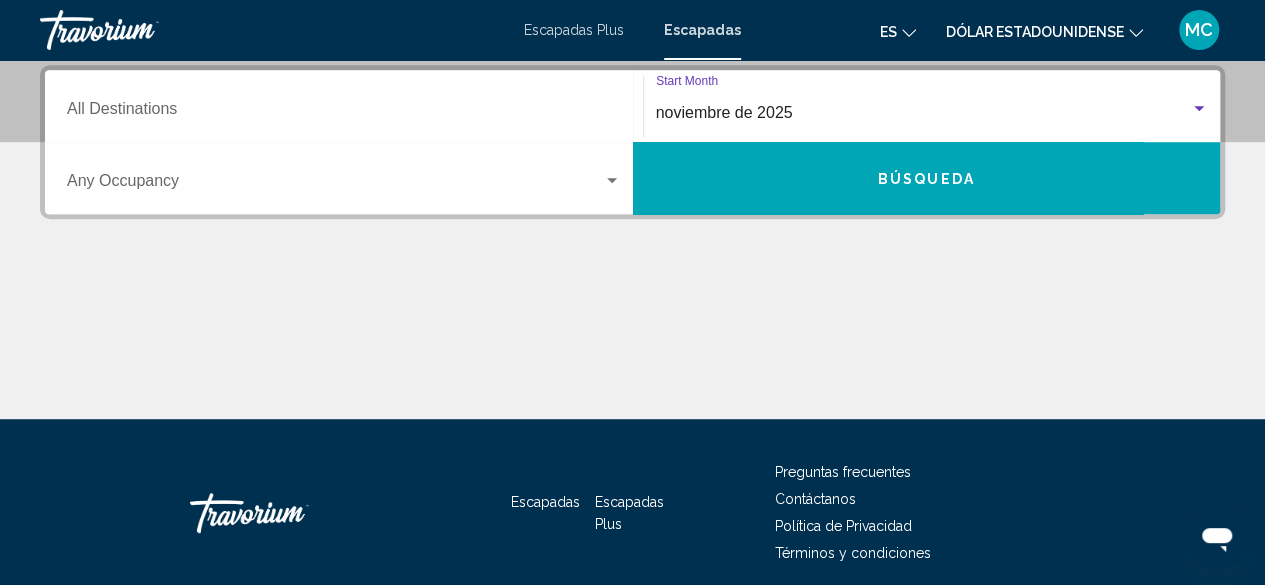 click on "Destination All Destinations" at bounding box center (344, 113) 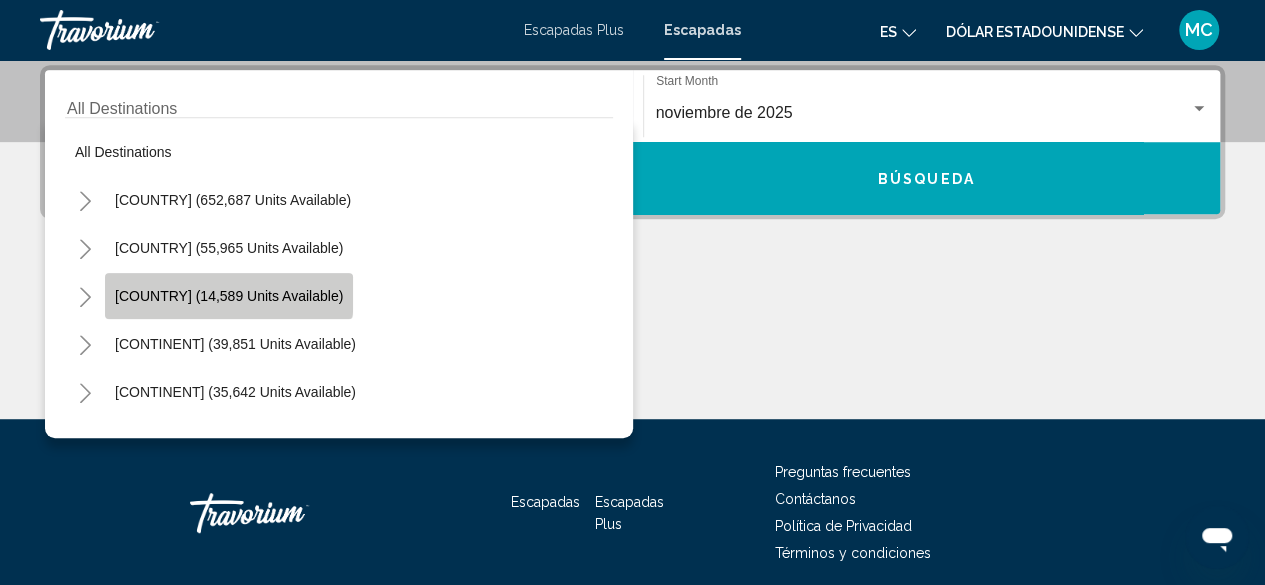 click on "[COUNTRY] (14,589 units available)" 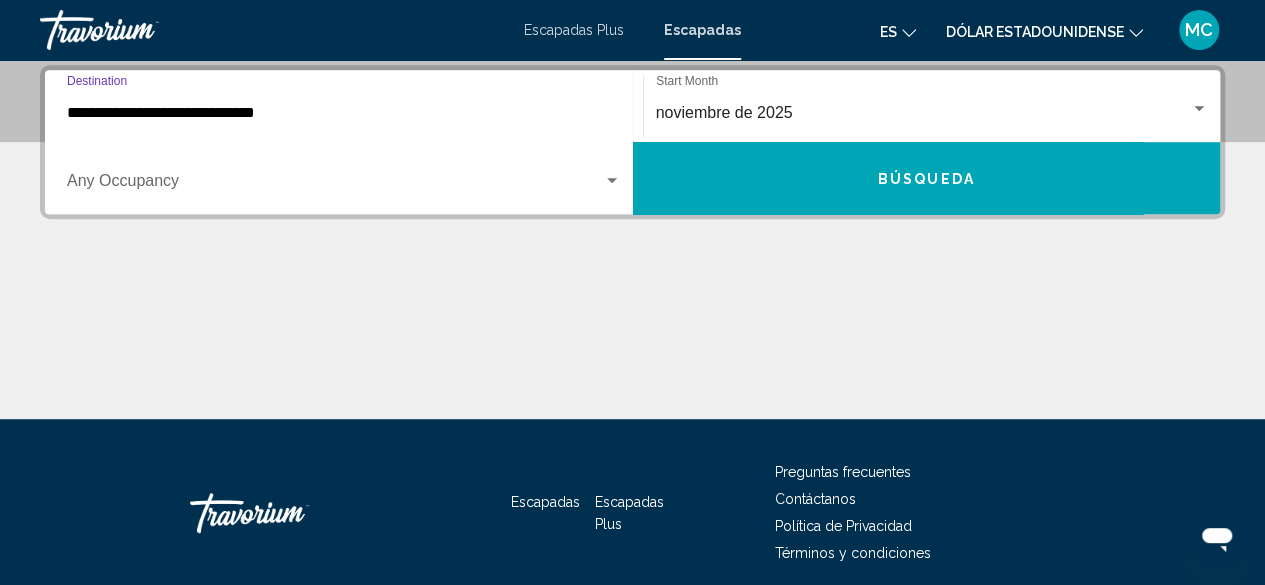 click at bounding box center (612, 181) 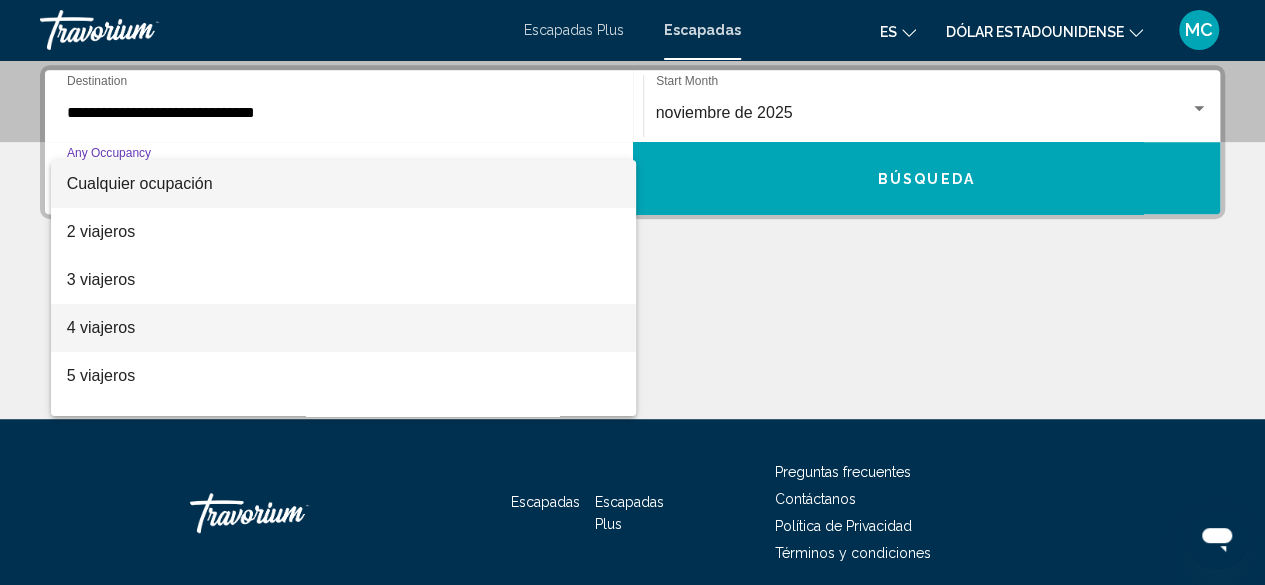 click on "4 viajeros" at bounding box center [344, 328] 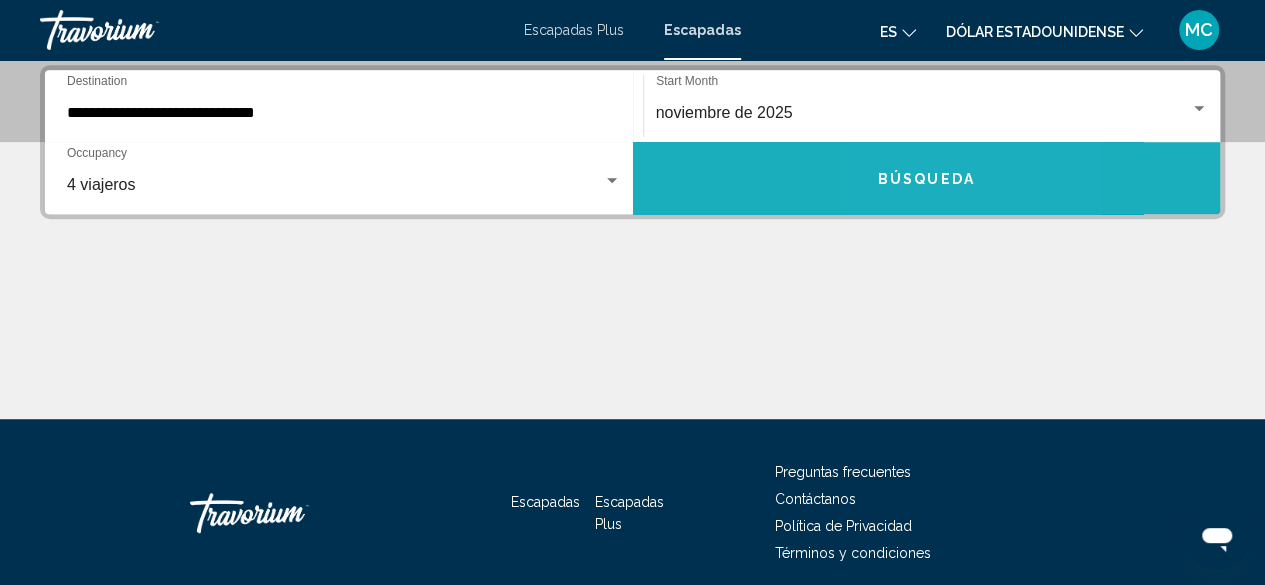 click on "Búsqueda" at bounding box center (926, 179) 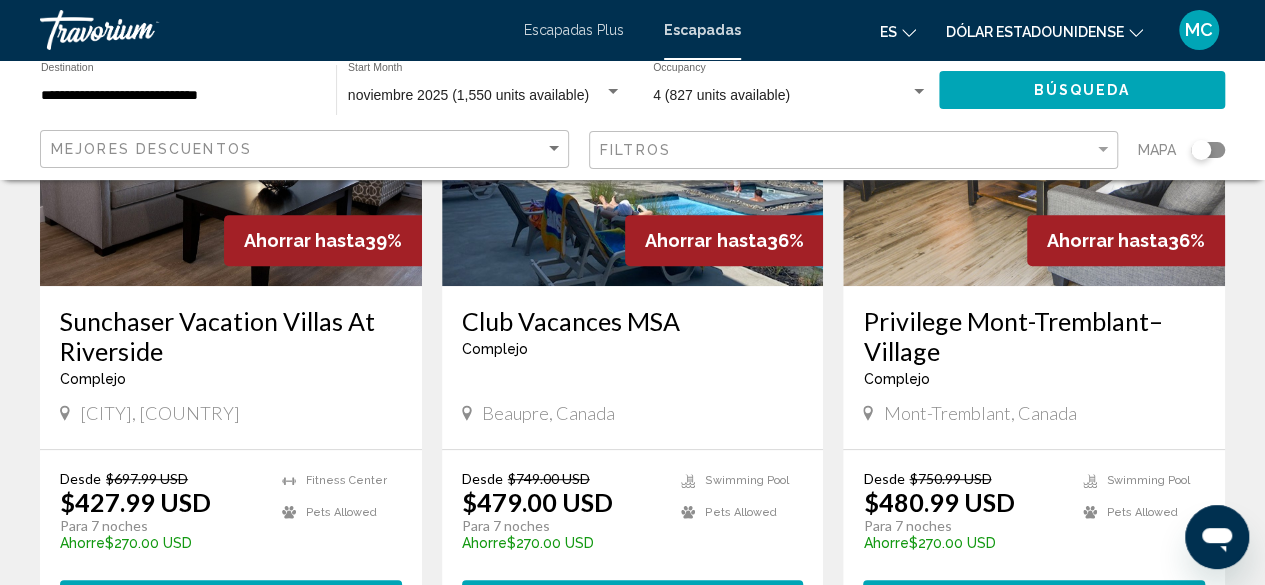 scroll, scrollTop: 430, scrollLeft: 0, axis: vertical 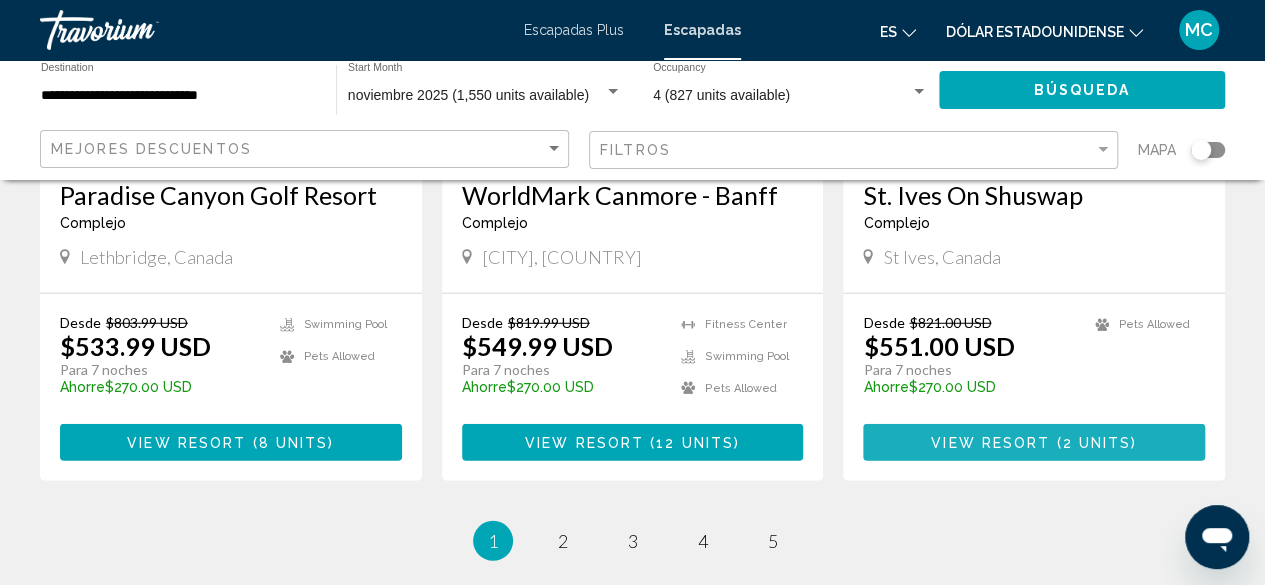 click at bounding box center [1053, 443] 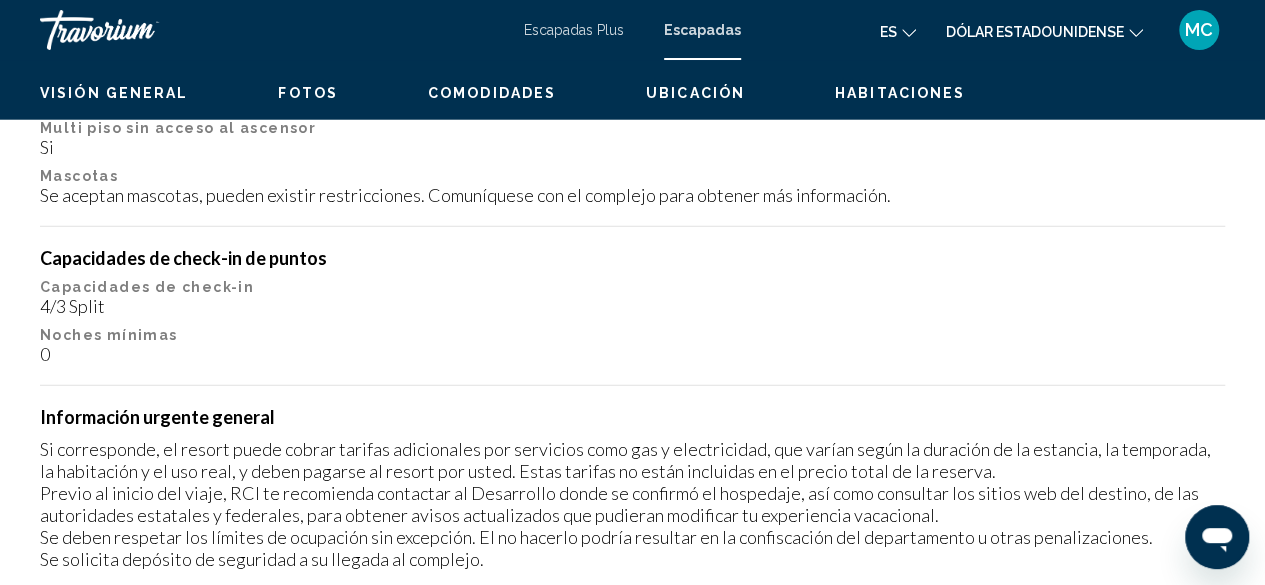 scroll, scrollTop: 242, scrollLeft: 0, axis: vertical 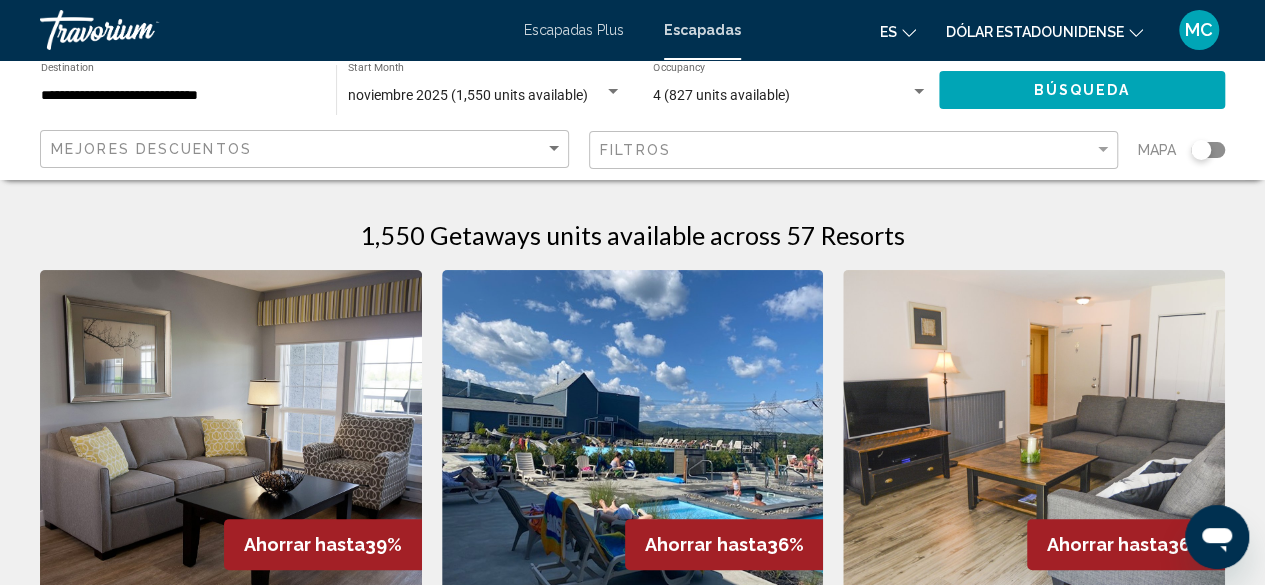 click on "Escapadas Plus" at bounding box center [574, 30] 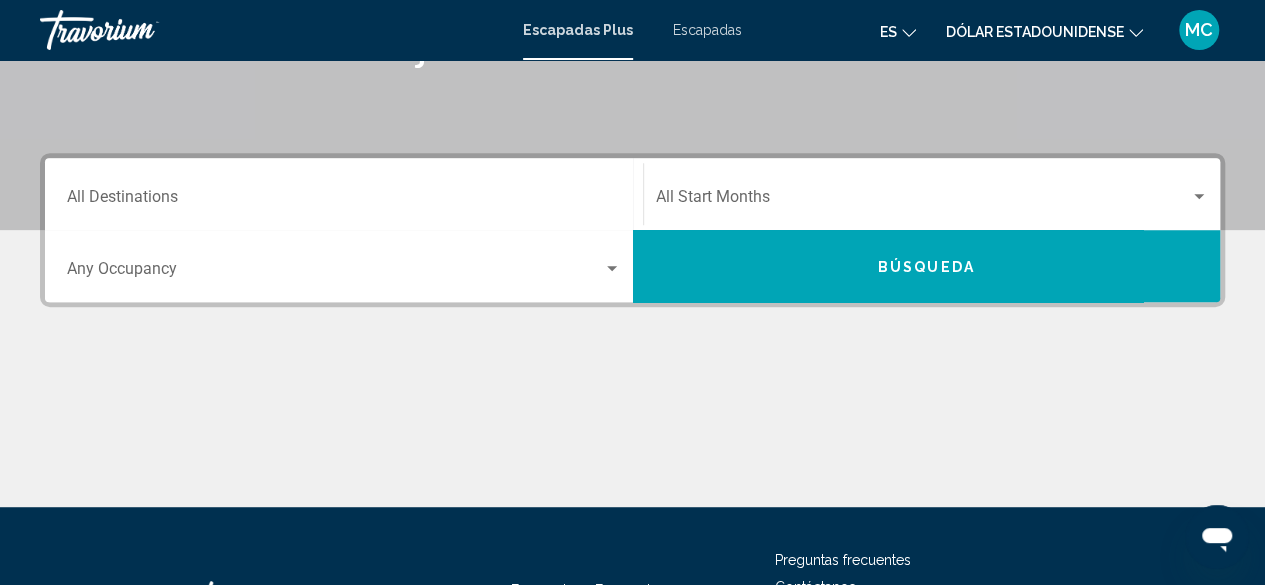 scroll, scrollTop: 383, scrollLeft: 0, axis: vertical 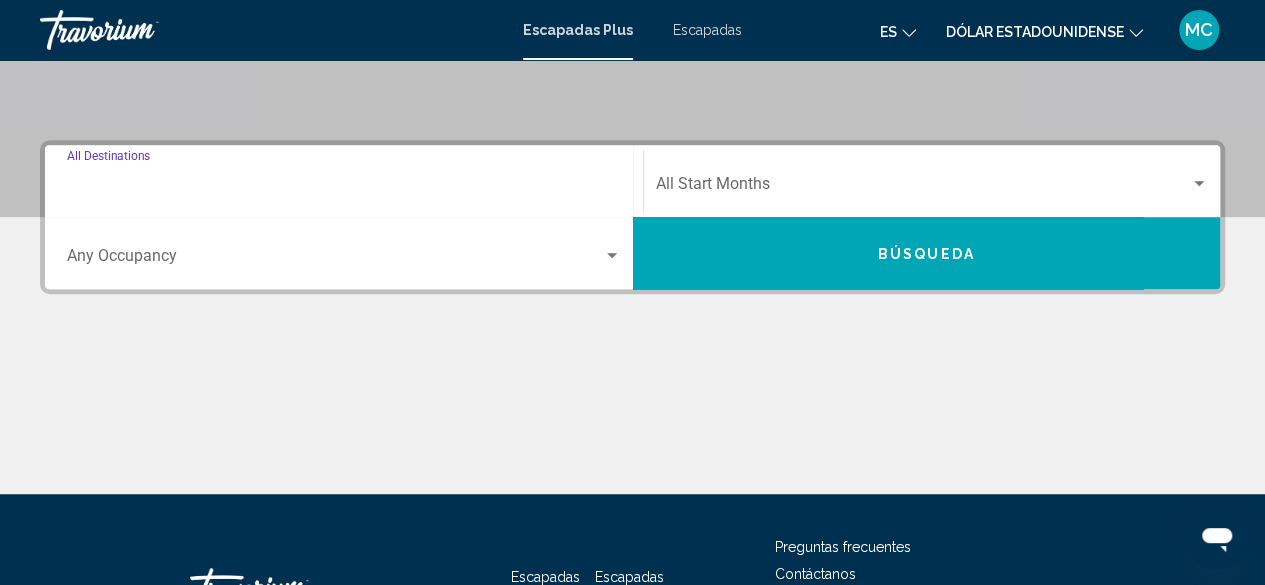 click on "Destination All Destinations" at bounding box center (344, 188) 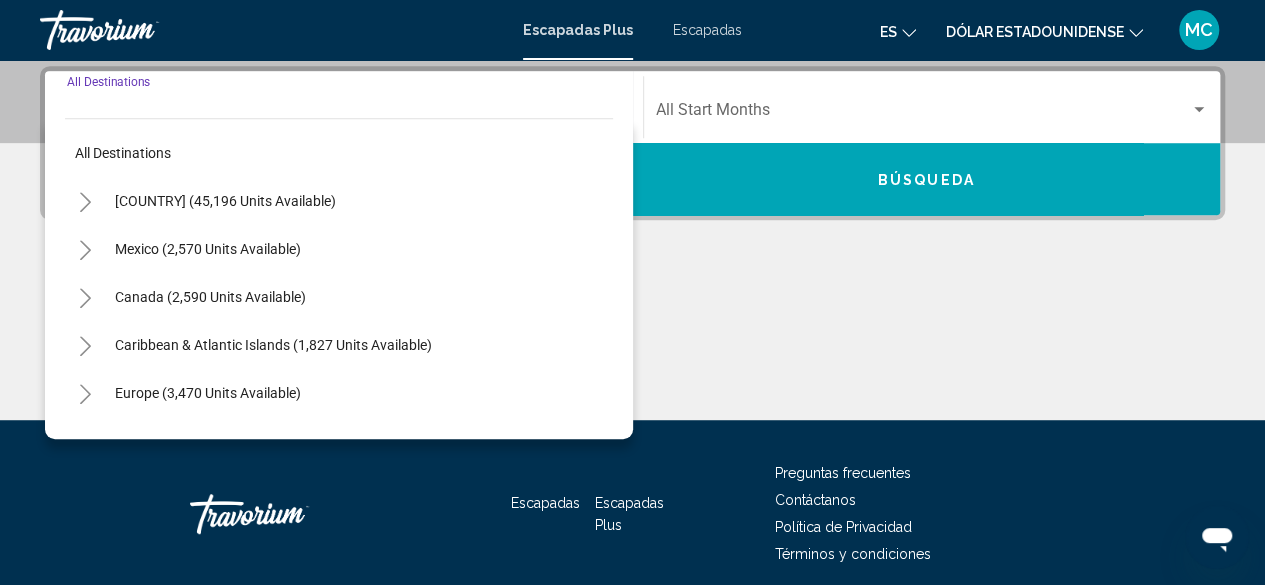 scroll, scrollTop: 458, scrollLeft: 0, axis: vertical 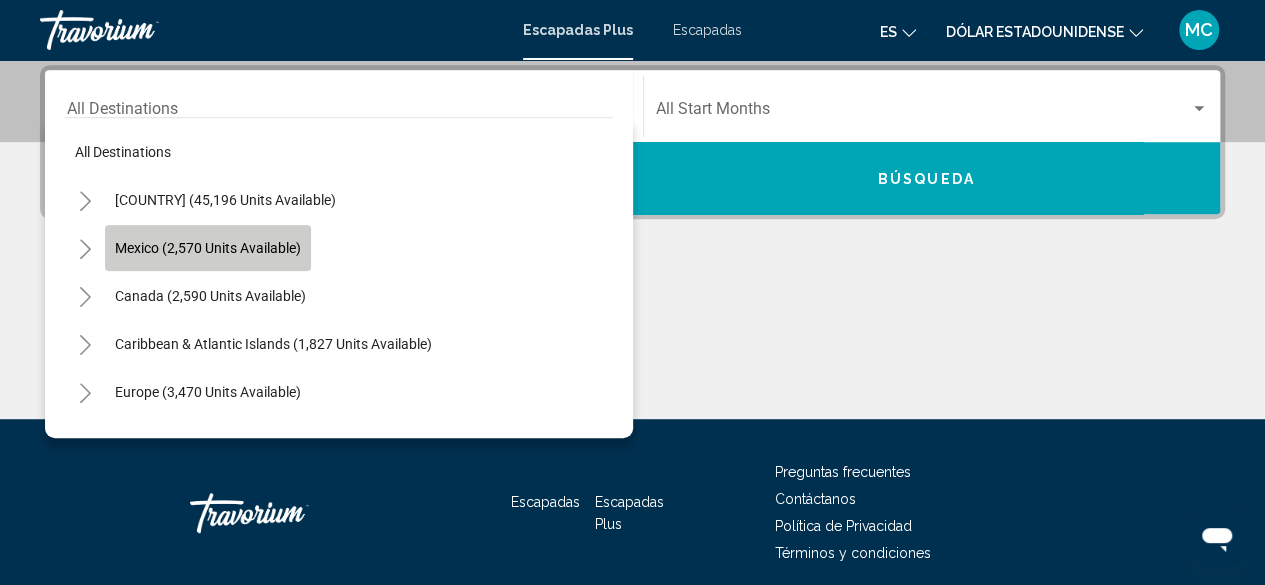 click on "Mexico (2,570 units available)" 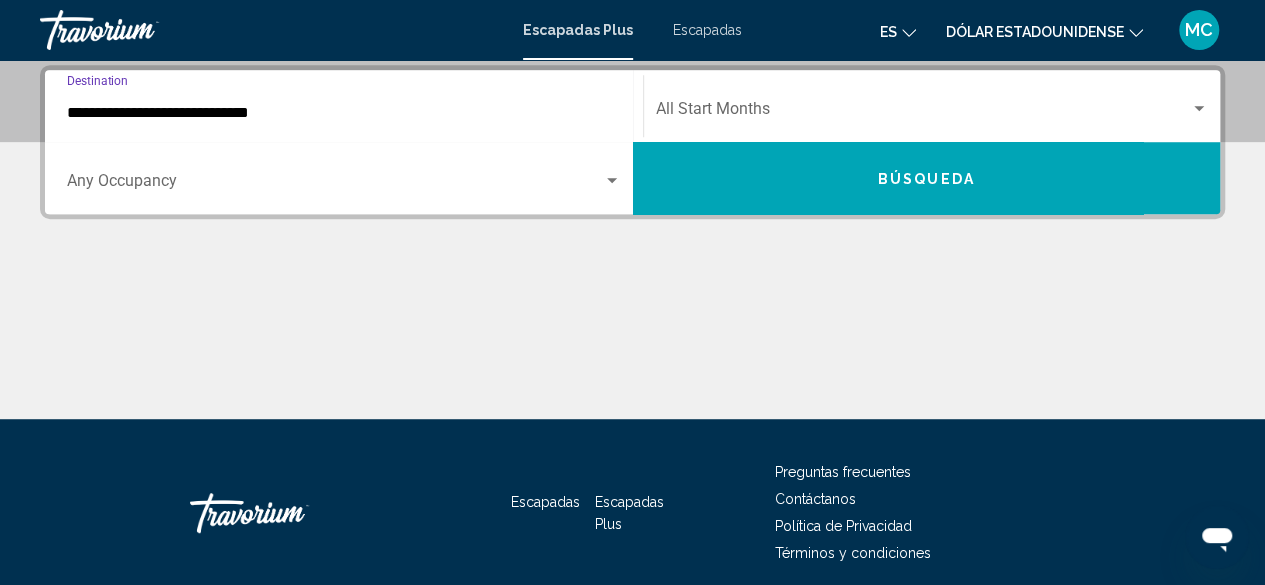 click at bounding box center [335, 185] 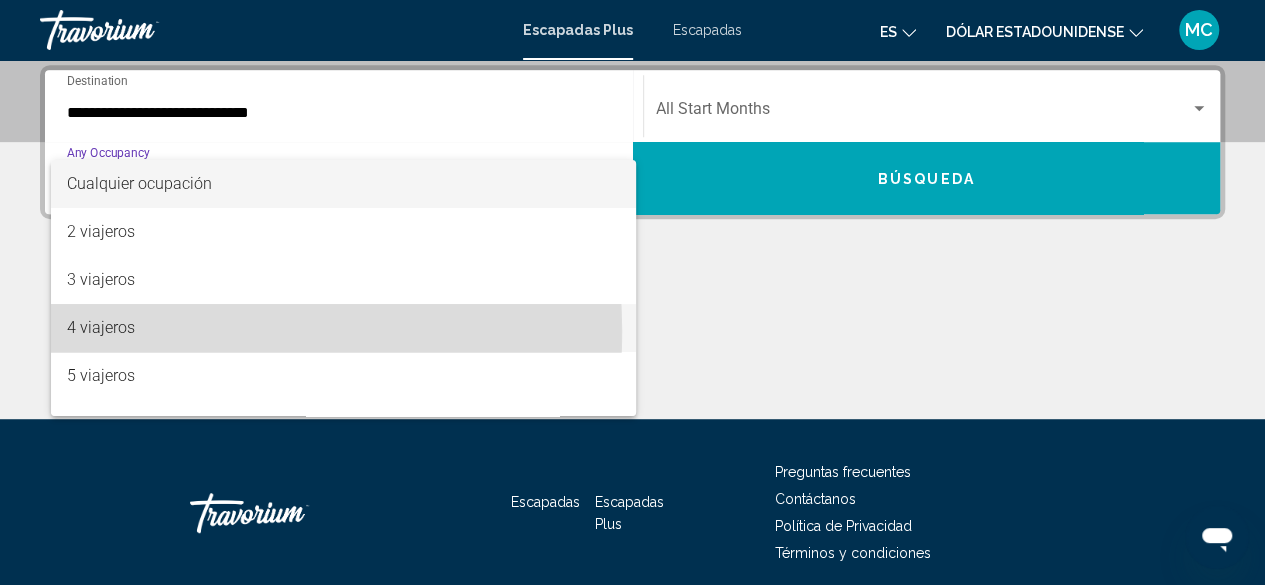 click on "4 viajeros" at bounding box center [344, 328] 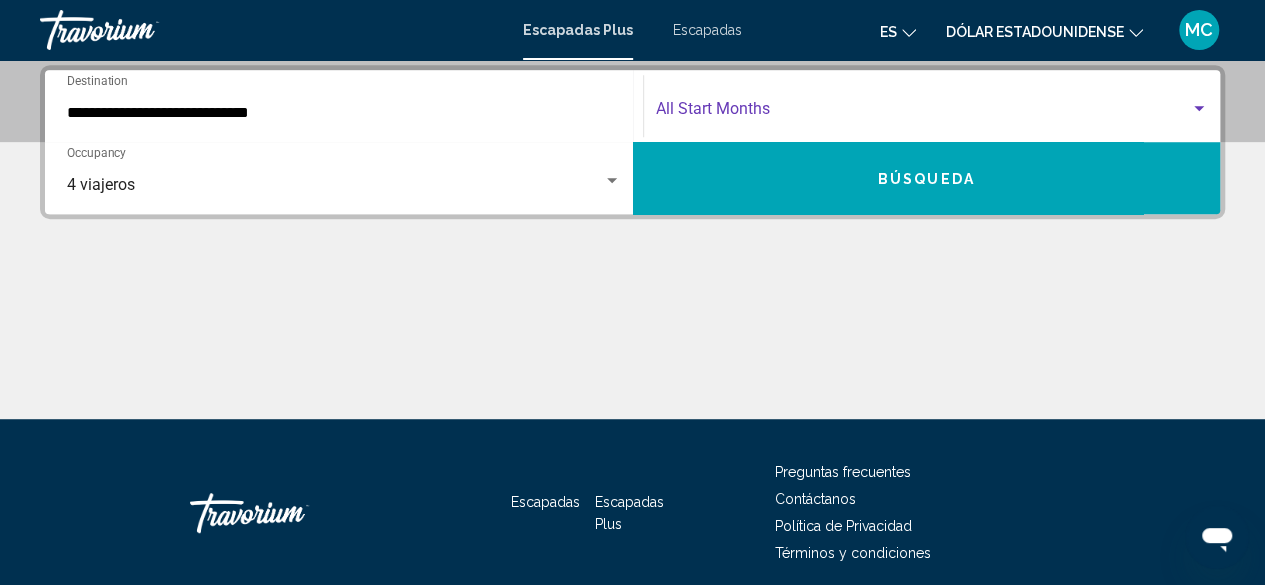 click at bounding box center [923, 113] 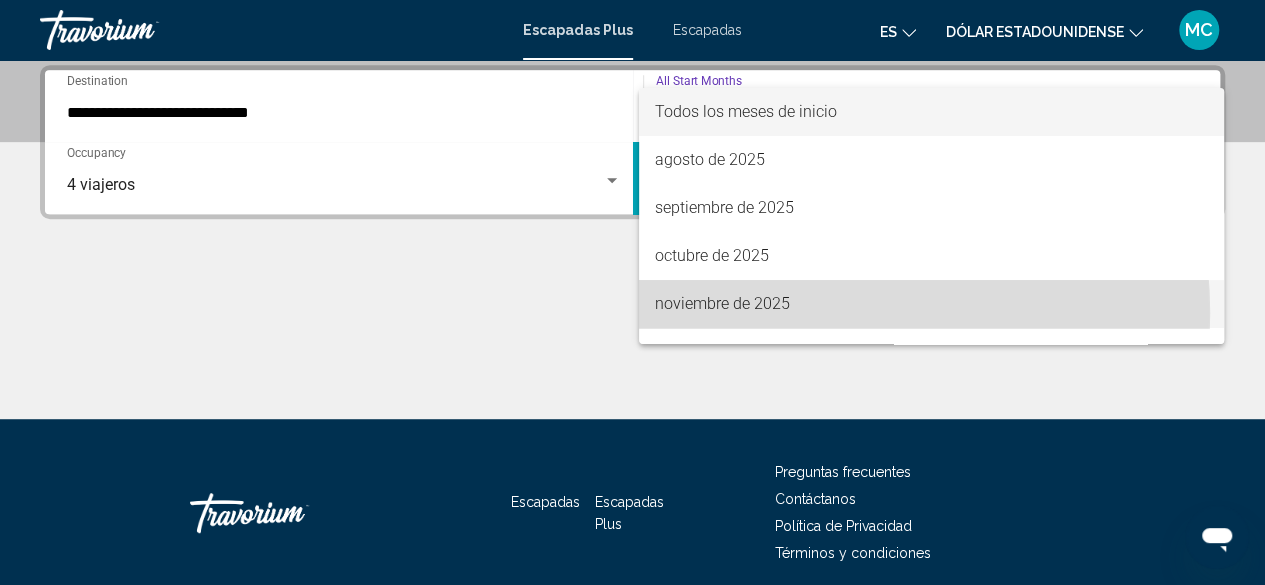 click on "noviembre de 2025" at bounding box center (722, 303) 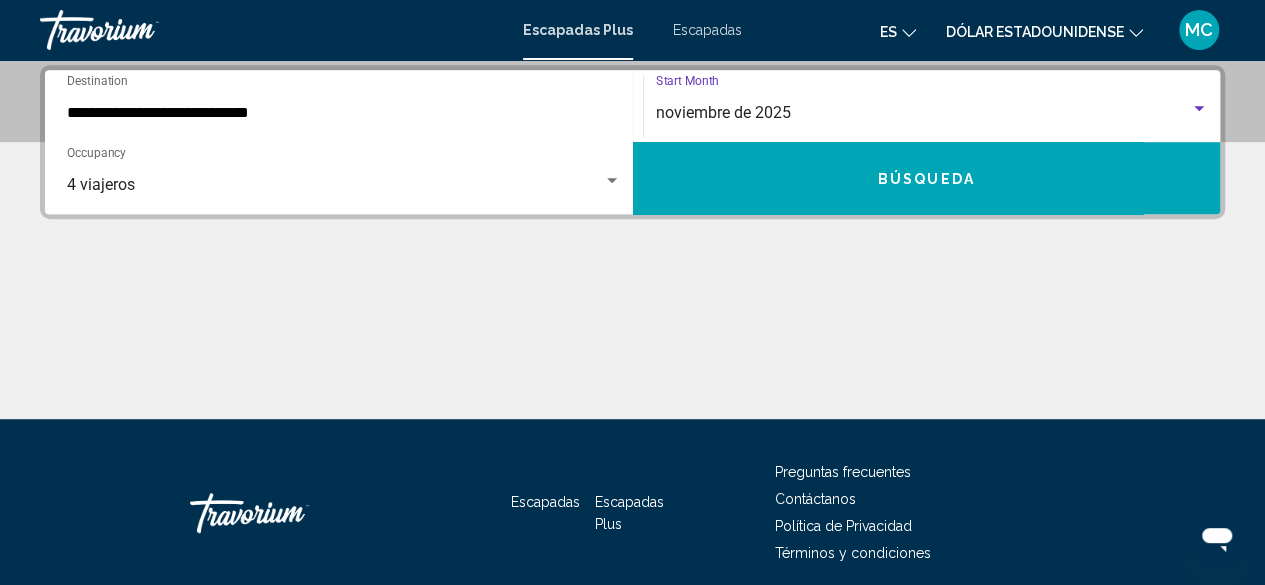 click on "Búsqueda" at bounding box center (927, 178) 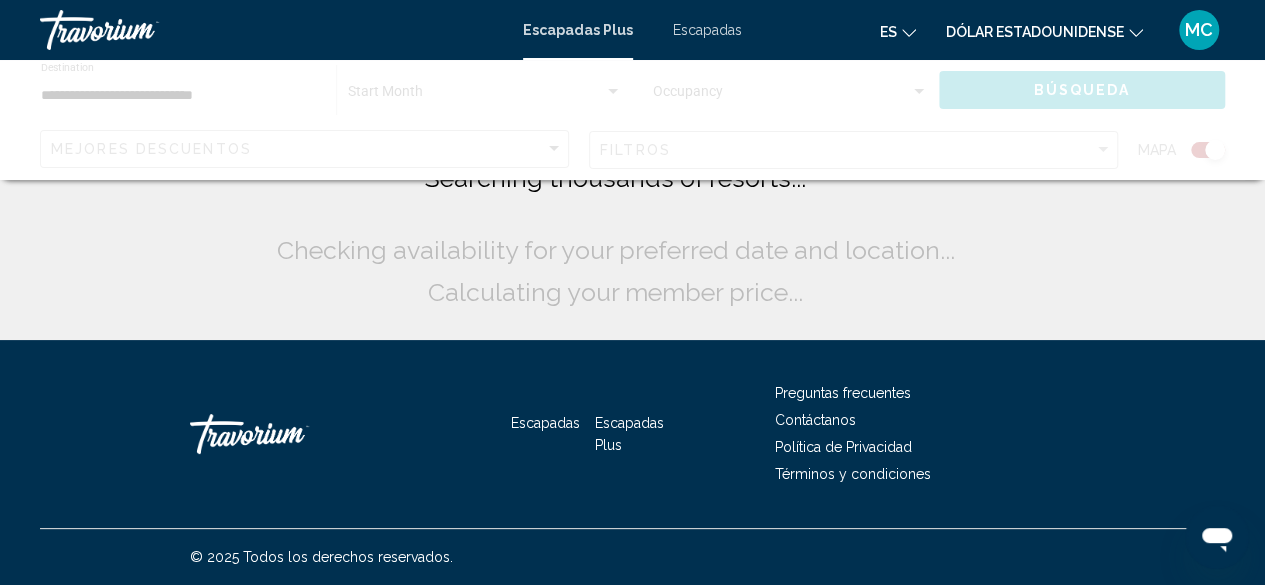 scroll, scrollTop: 0, scrollLeft: 0, axis: both 